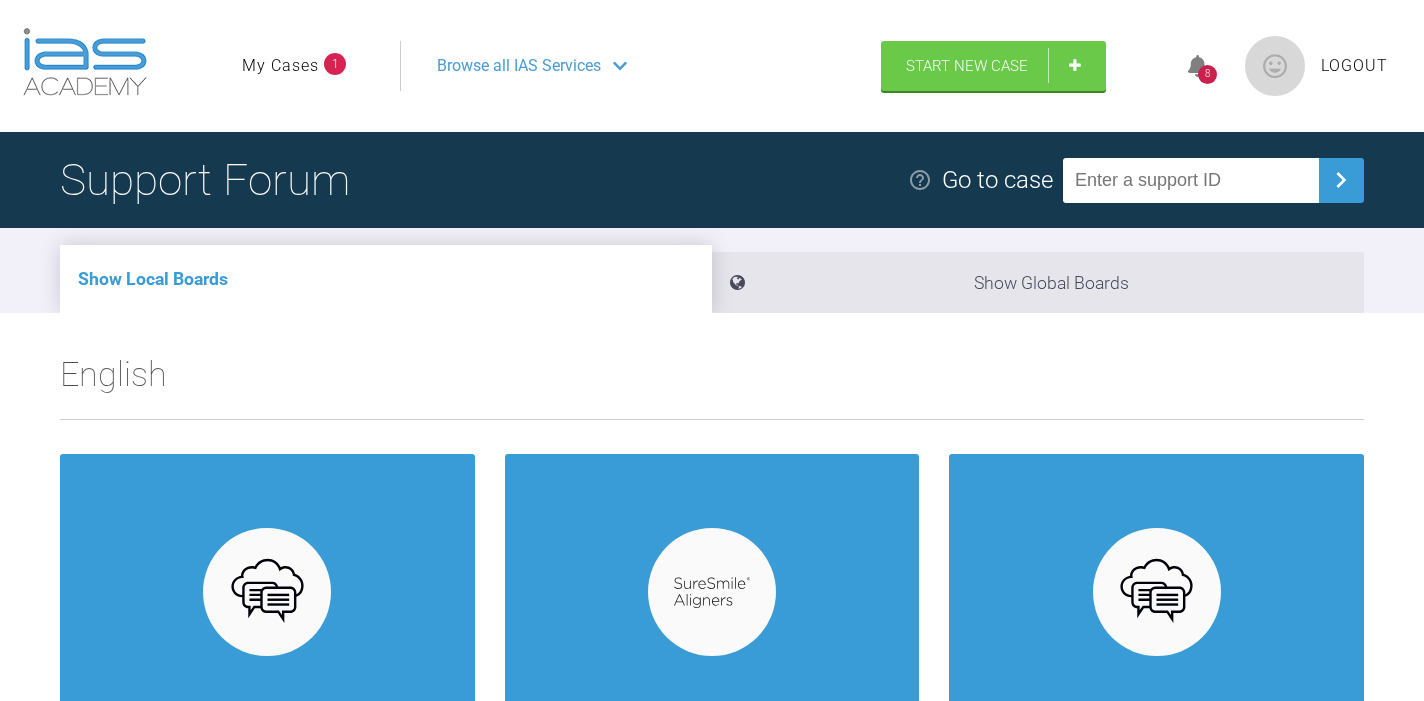 scroll, scrollTop: 0, scrollLeft: 0, axis: both 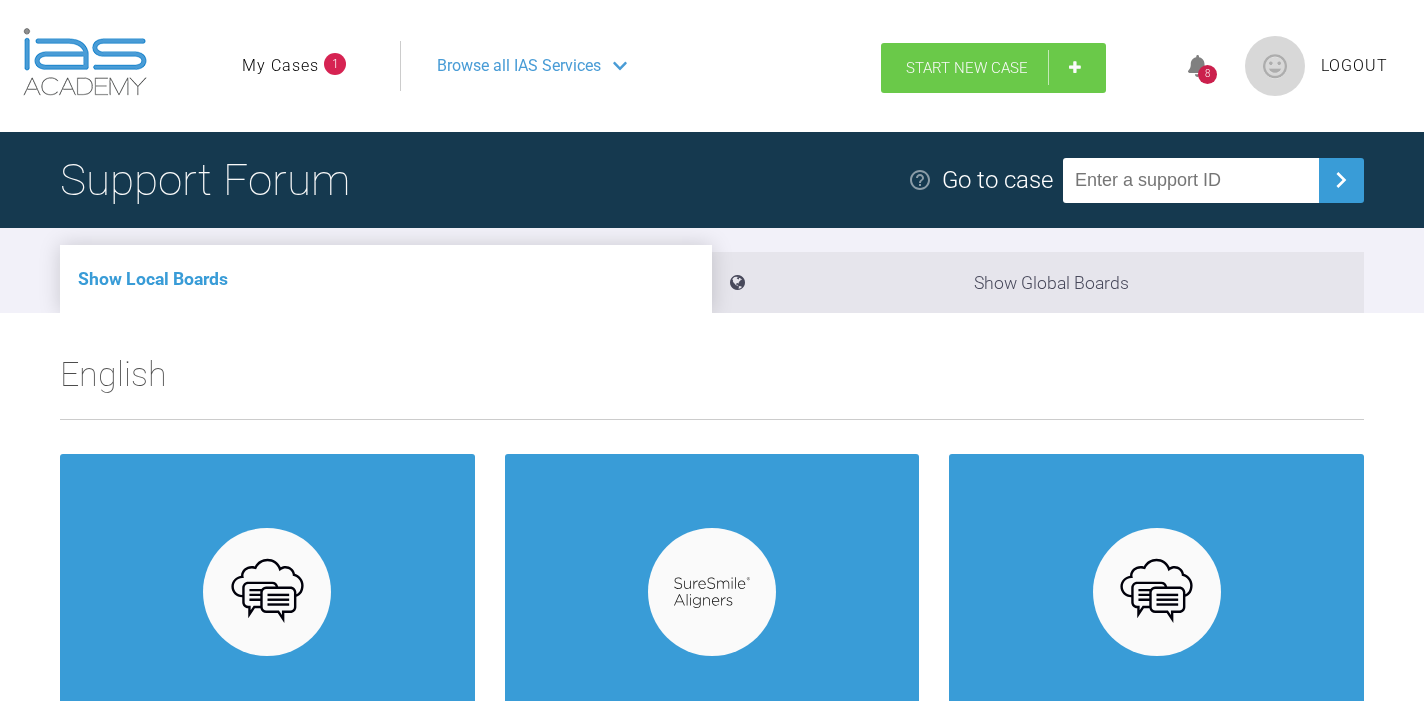 click on "Start New Case" at bounding box center (993, 68) 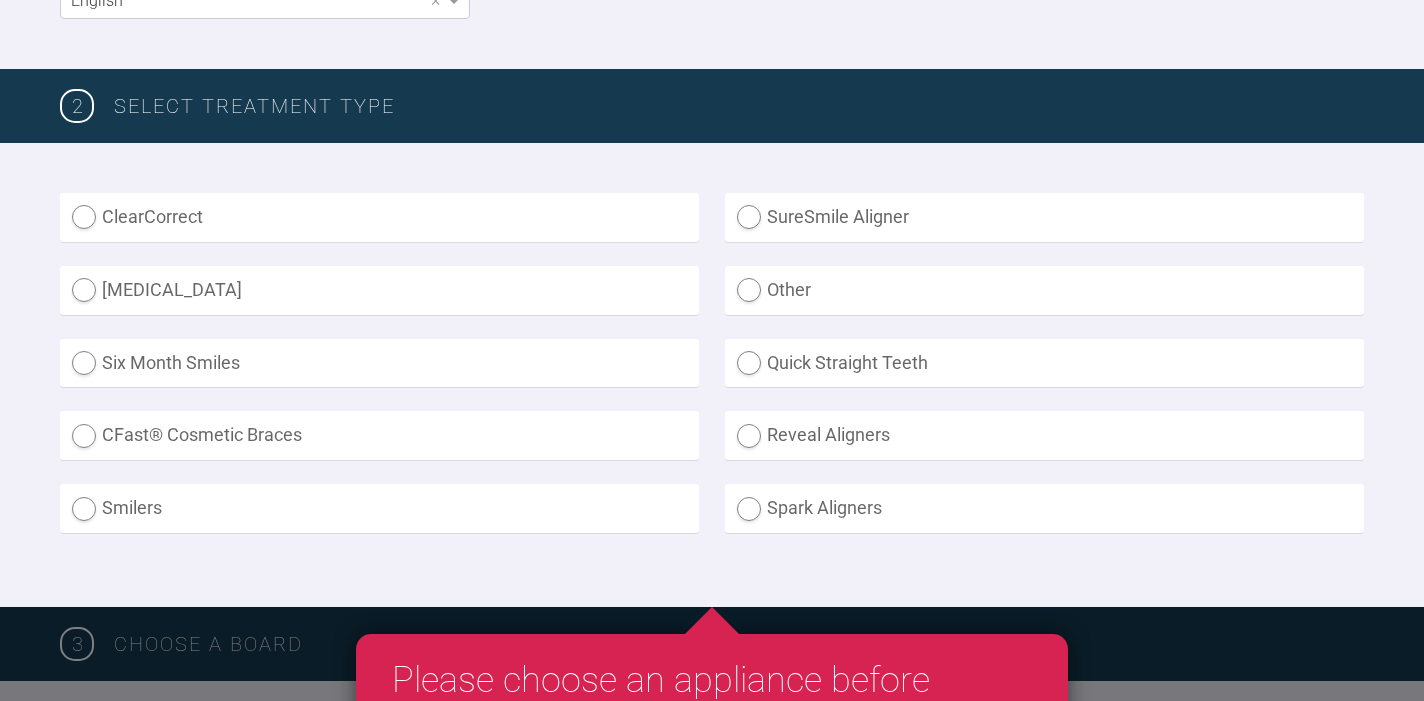 scroll, scrollTop: 454, scrollLeft: 0, axis: vertical 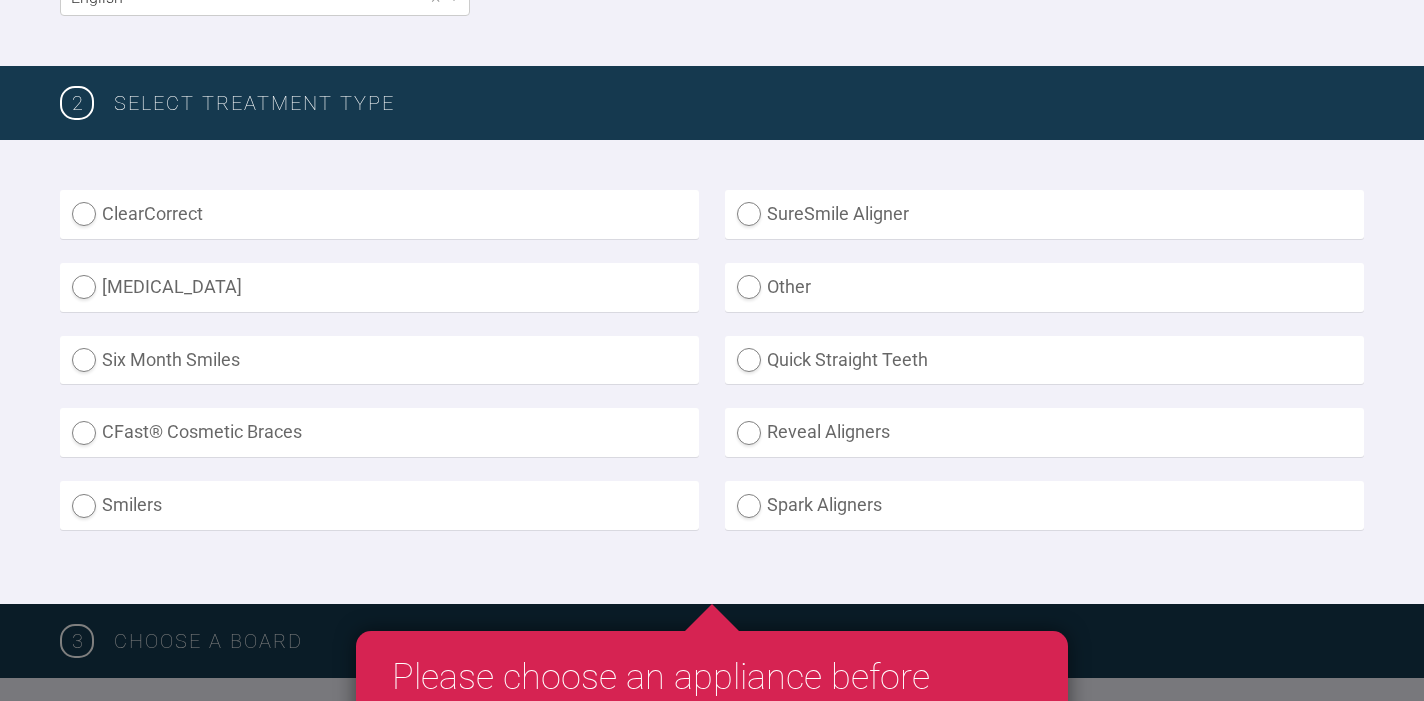 click on "SureSmile Aligner" at bounding box center [1044, 214] 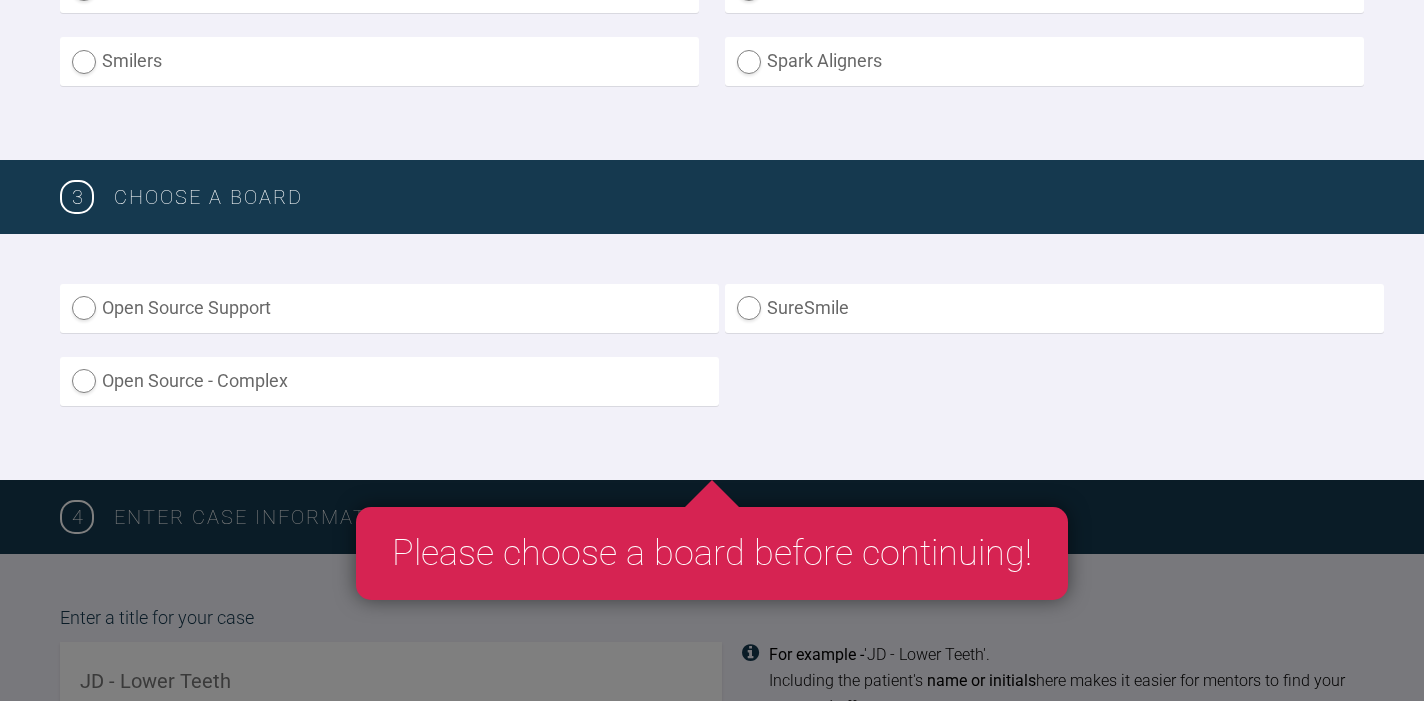 scroll, scrollTop: 905, scrollLeft: 0, axis: vertical 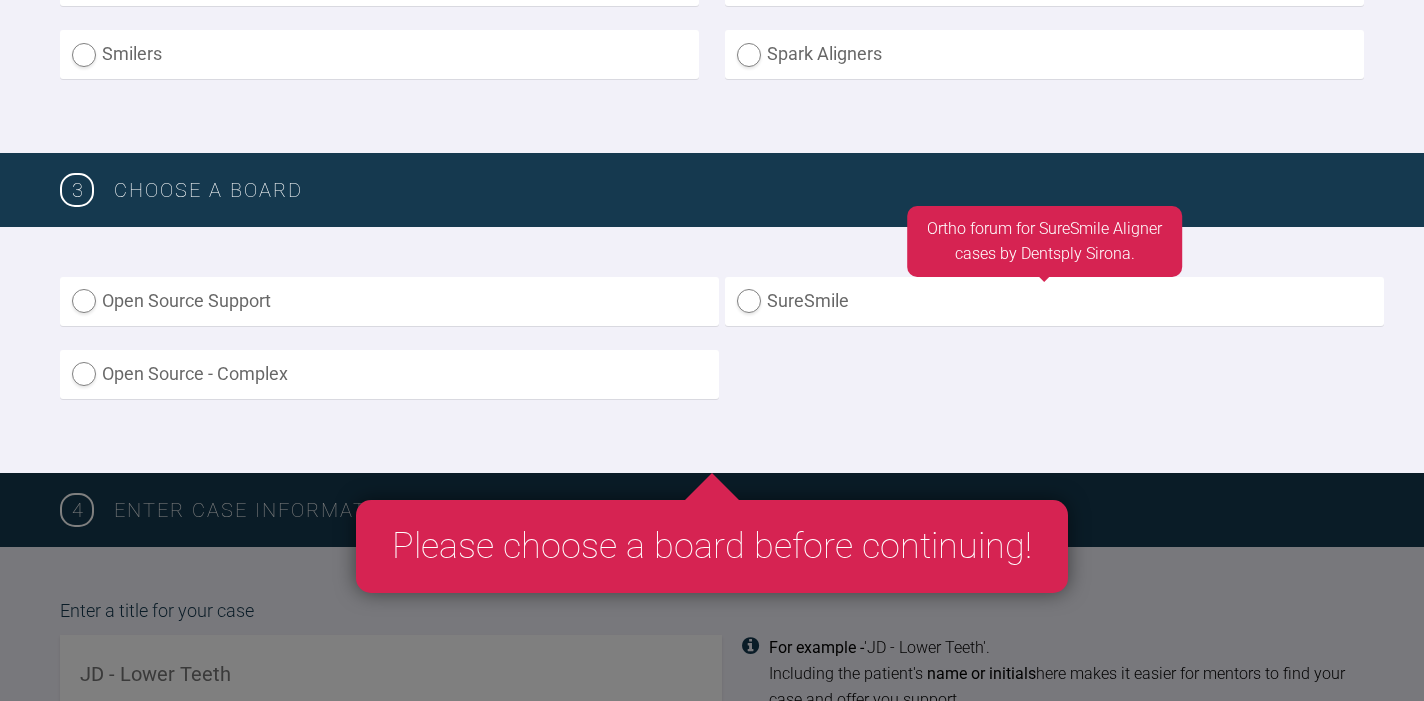click on "SureSmile" at bounding box center (1054, 301) 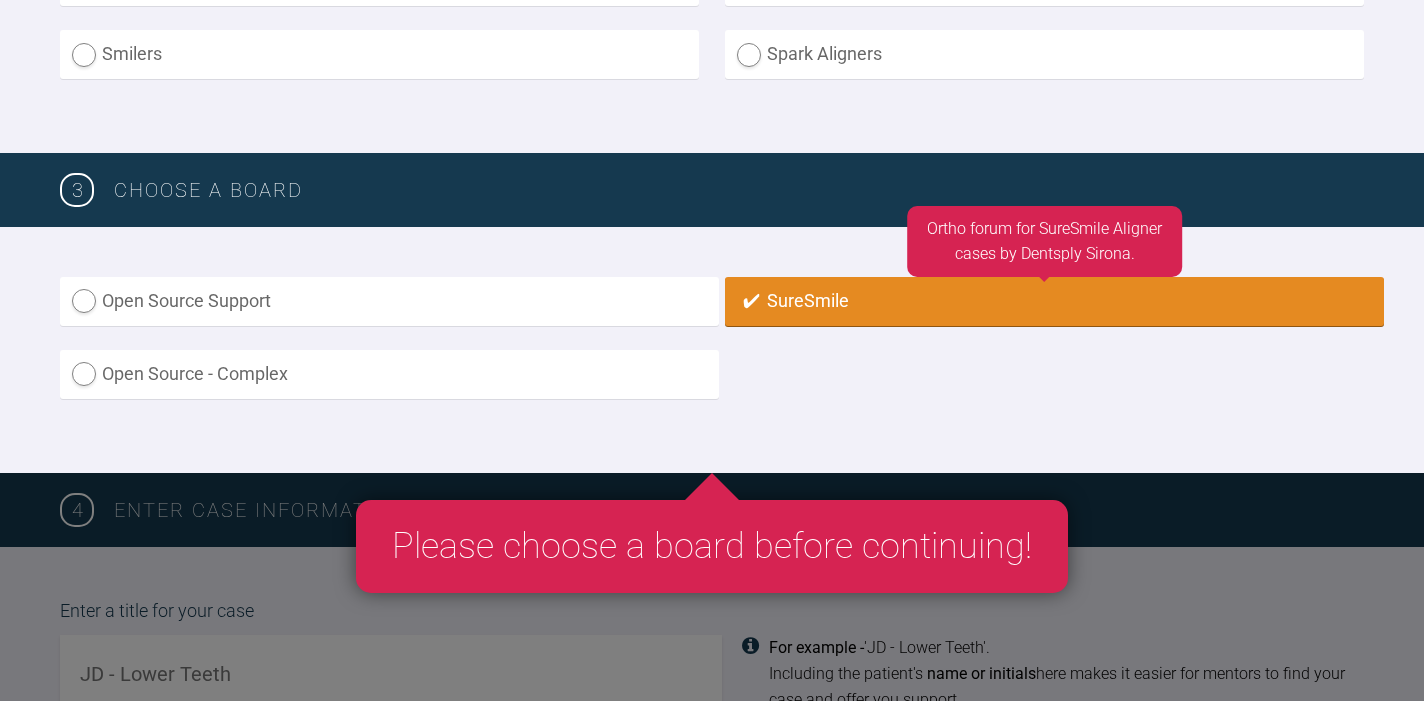 radio on "true" 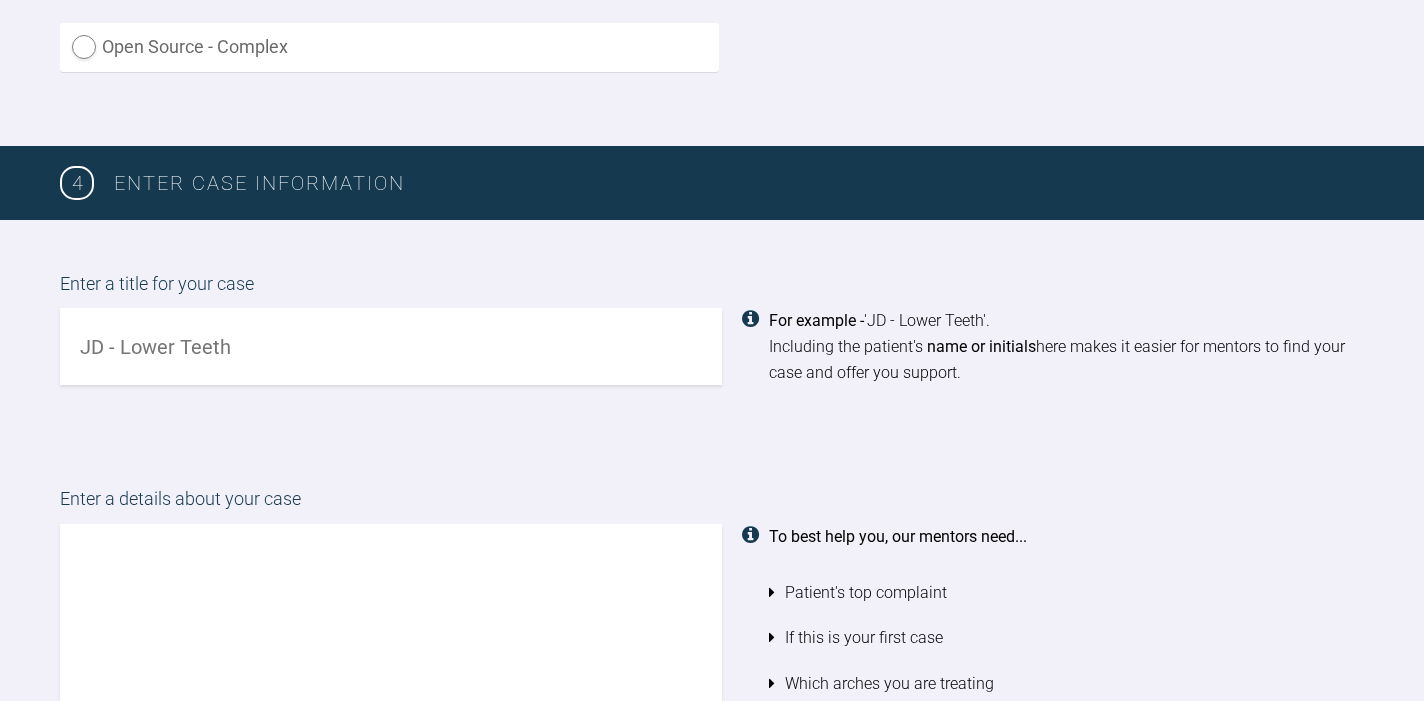 scroll, scrollTop: 1251, scrollLeft: 0, axis: vertical 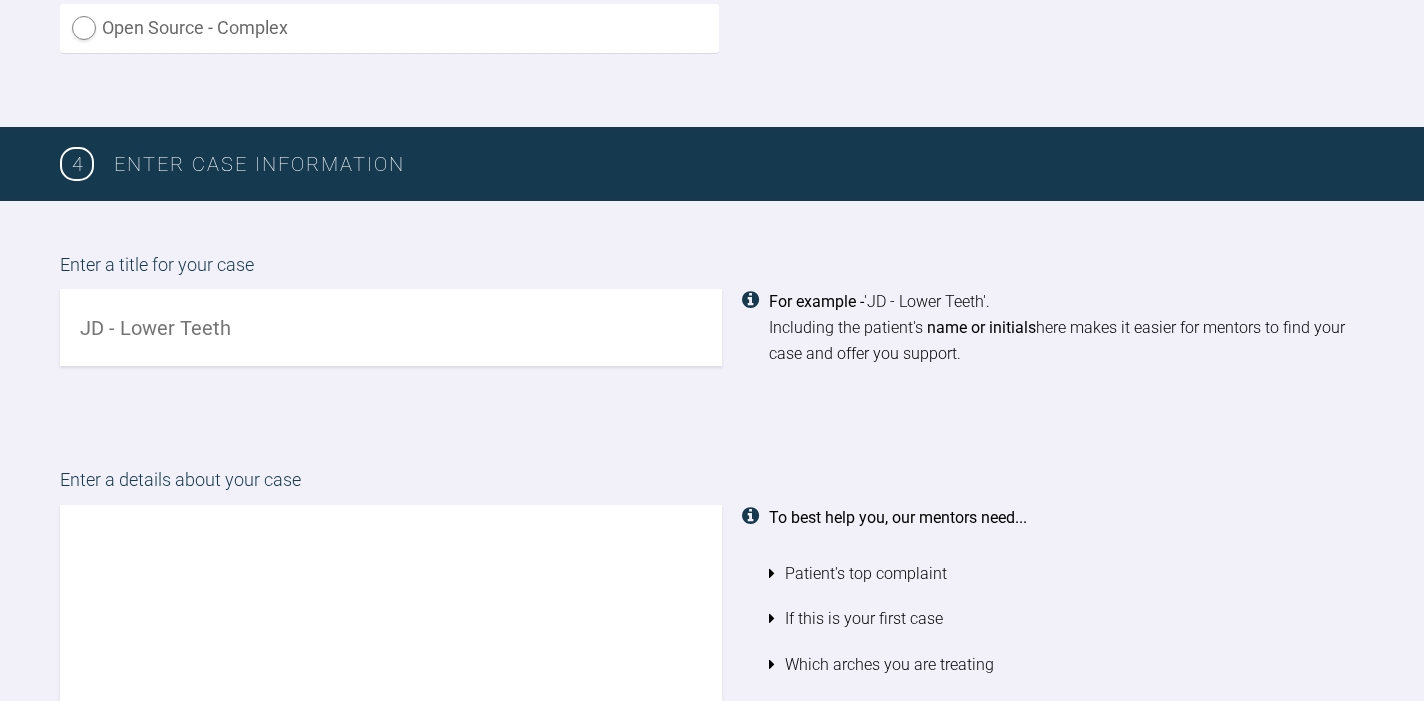 click at bounding box center (391, 327) 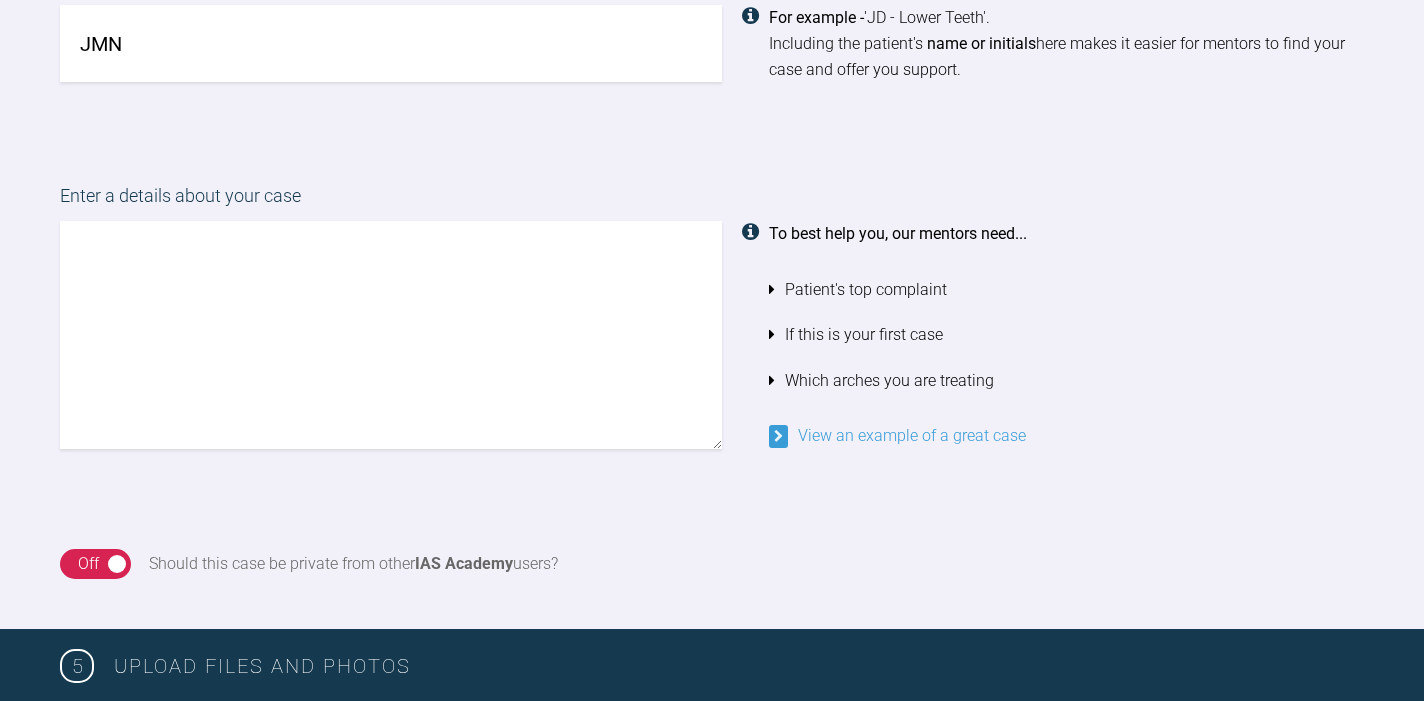 scroll, scrollTop: 1536, scrollLeft: 0, axis: vertical 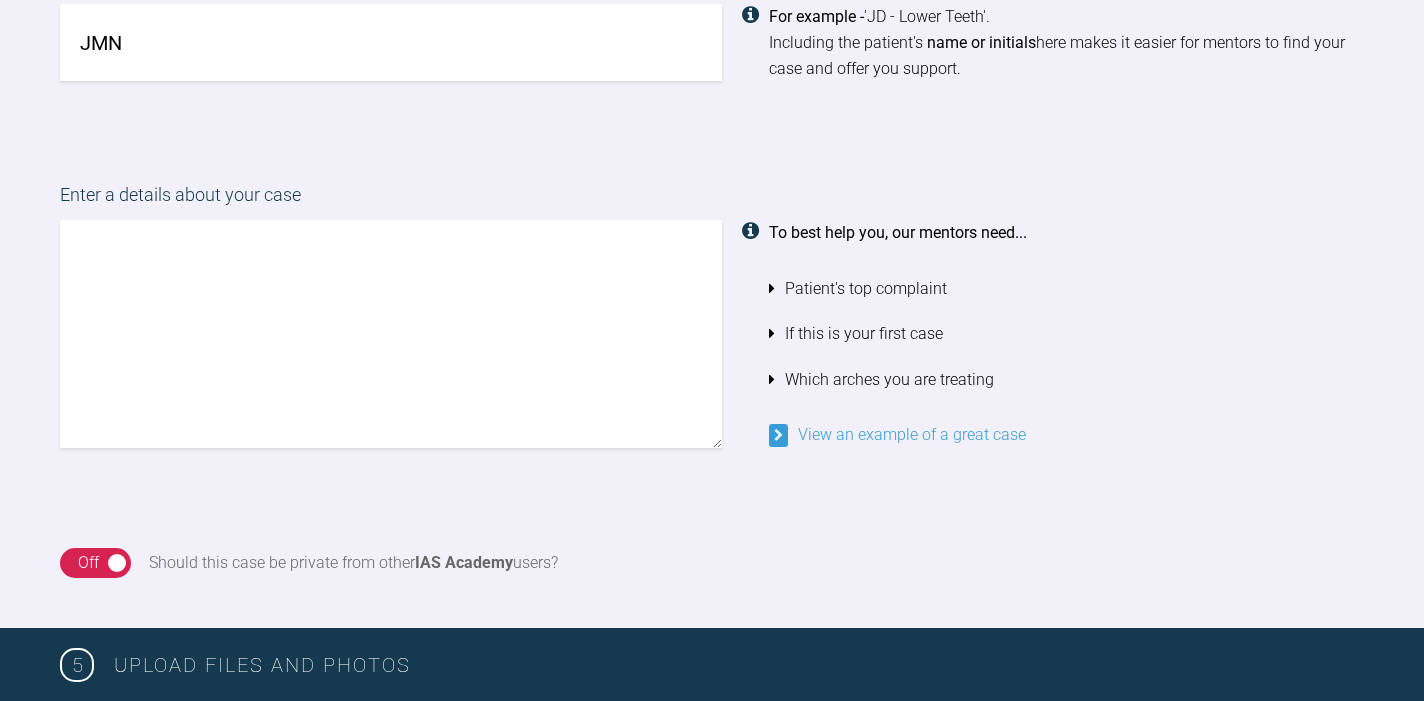type on "JMN" 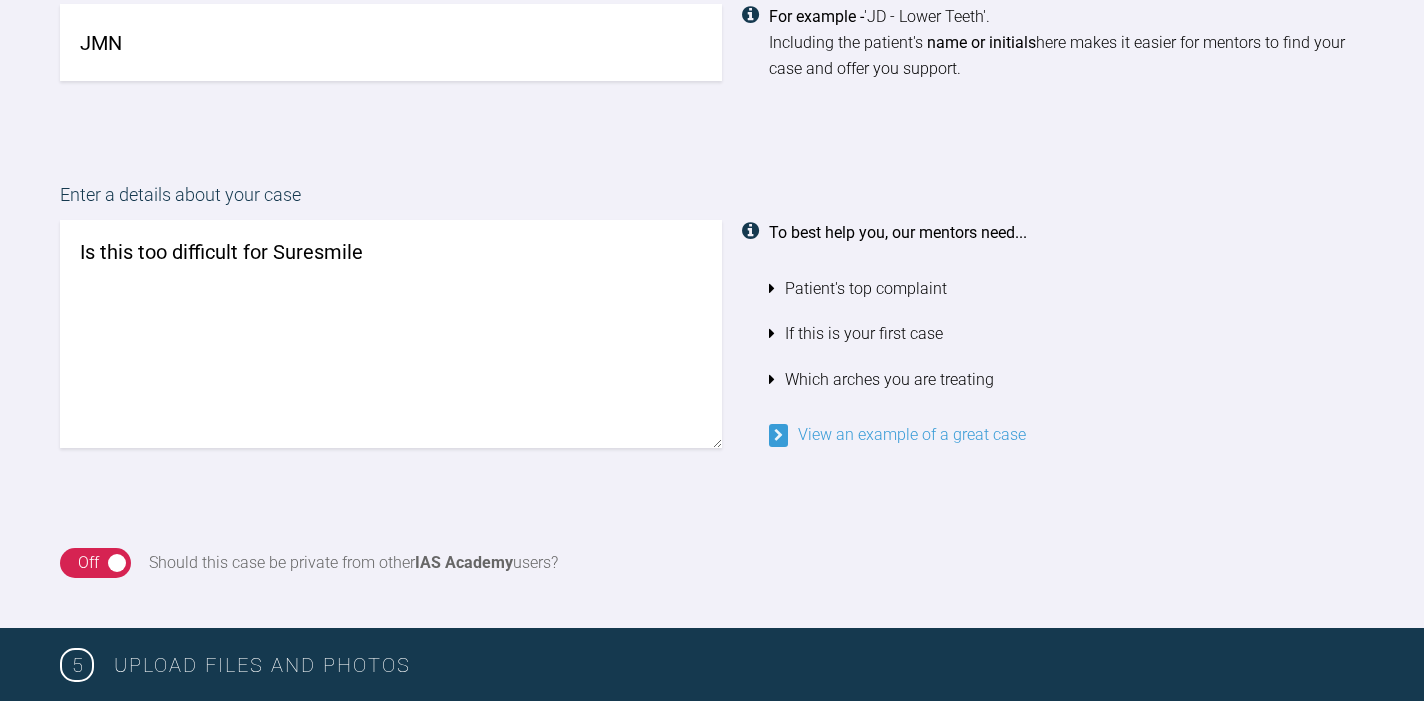 click on "Is this too difficult for Suresmile" at bounding box center (391, 334) 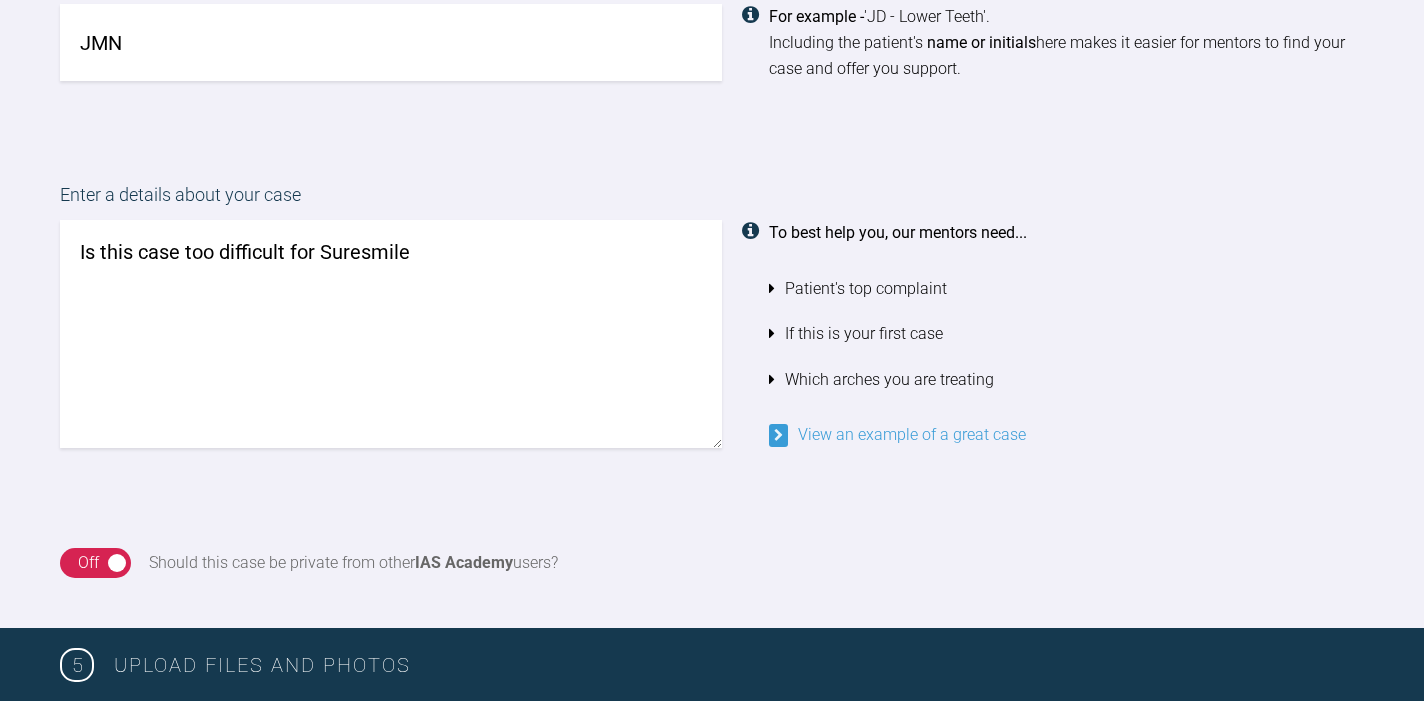 click on "Is this case too difficult for Suresmile" at bounding box center (391, 334) 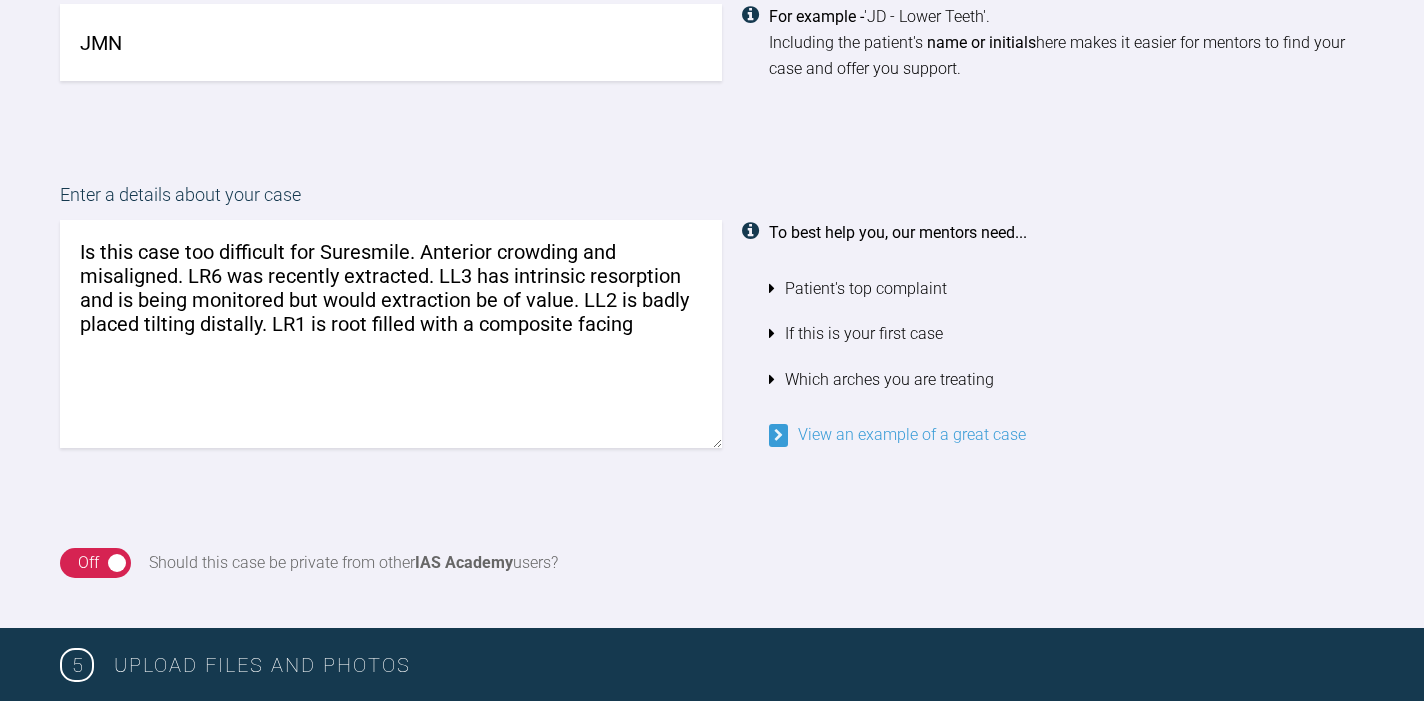 click on "Is this case too difficult for Suresmile. Anterior crowding and misaligned. LR6 was recently extracted. LL3 has intrinsic resorption and is being monitored but would extraction be of value. LL2 is badly placed tilting distally. LR1 is root filled with a composite facing" at bounding box center [391, 334] 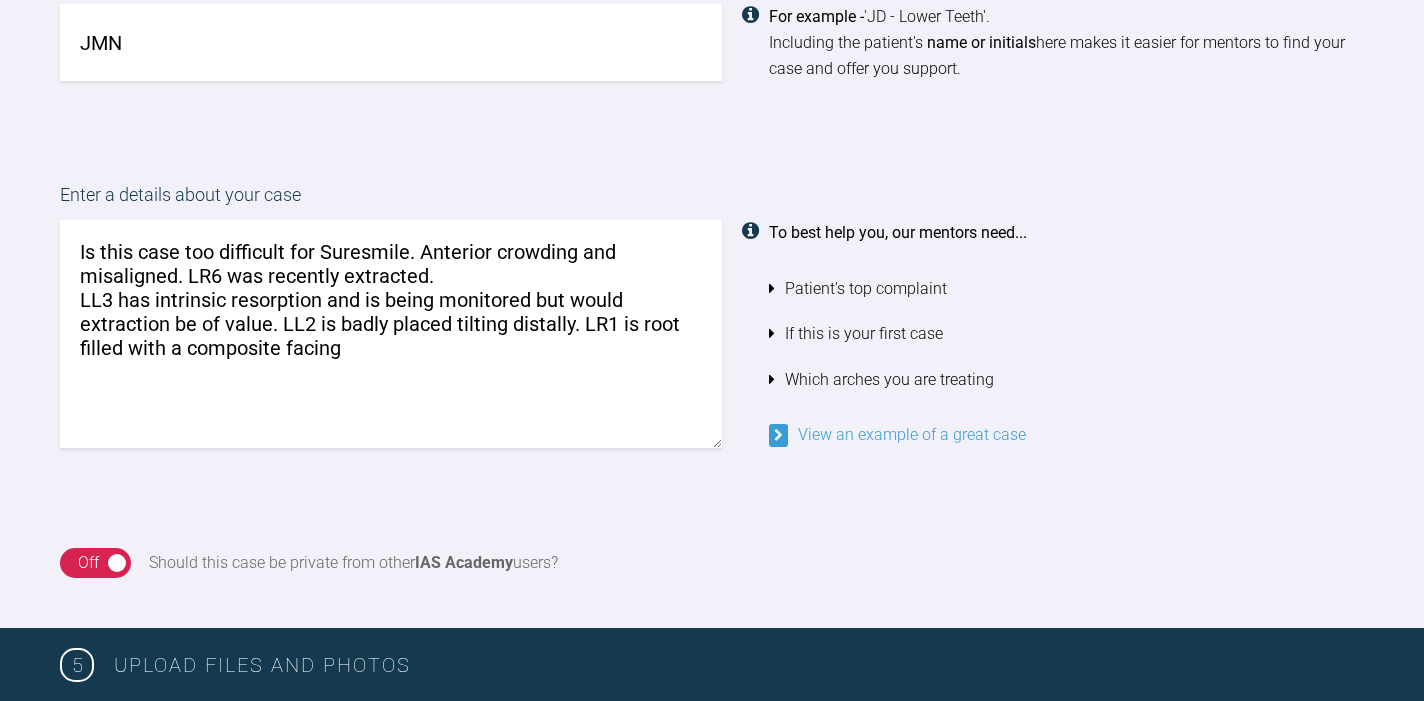 click on "Is this case too difficult for Suresmile. Anterior crowding and misaligned. LR6 was recently extracted.
LL3 has intrinsic resorption and is being monitored but would extraction be of value. LL2 is badly placed tilting distally. LR1 is root filled with a composite facing" at bounding box center (391, 334) 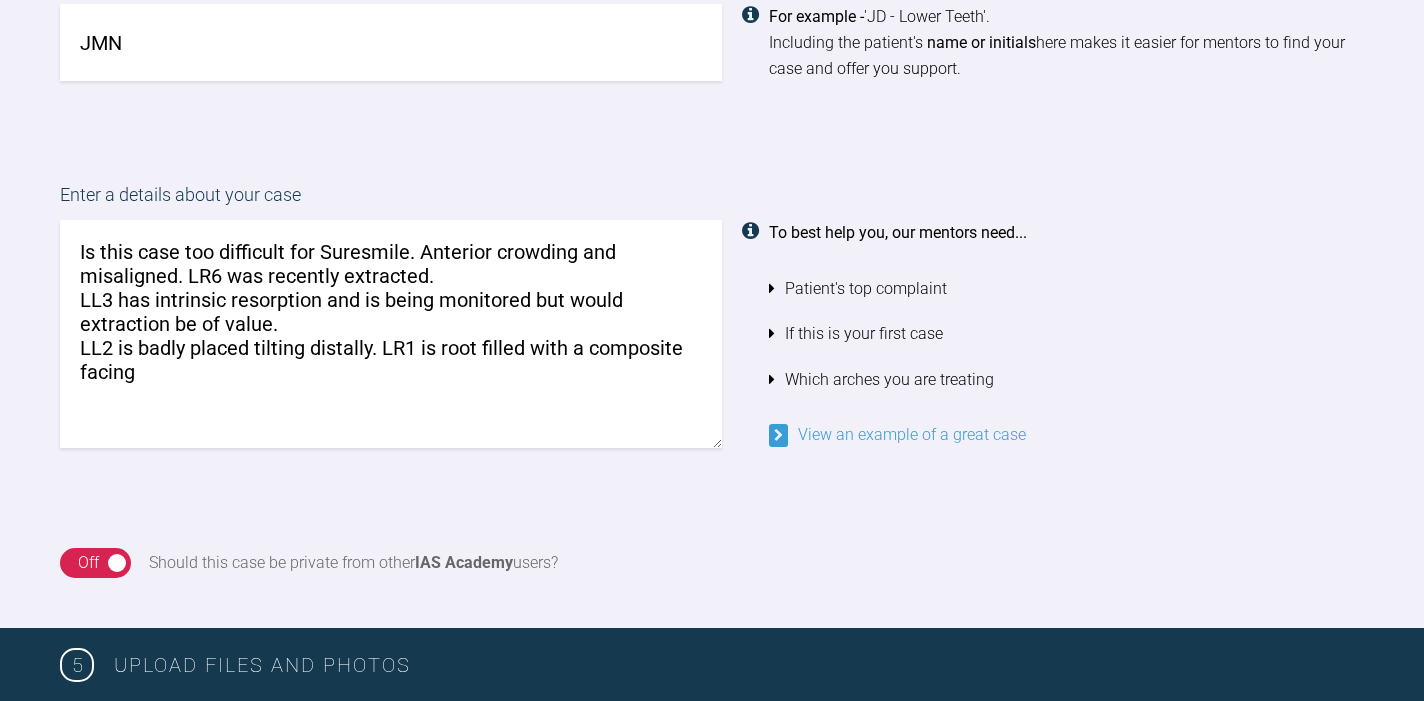 click on "Is this case too difficult for Suresmile. Anterior crowding and misaligned. LR6 was recently extracted.
LL3 has intrinsic resorption and is being monitored but would extraction be of value.
LL2 is badly placed tilting distally. LR1 is root filled with a composite facing" at bounding box center (391, 334) 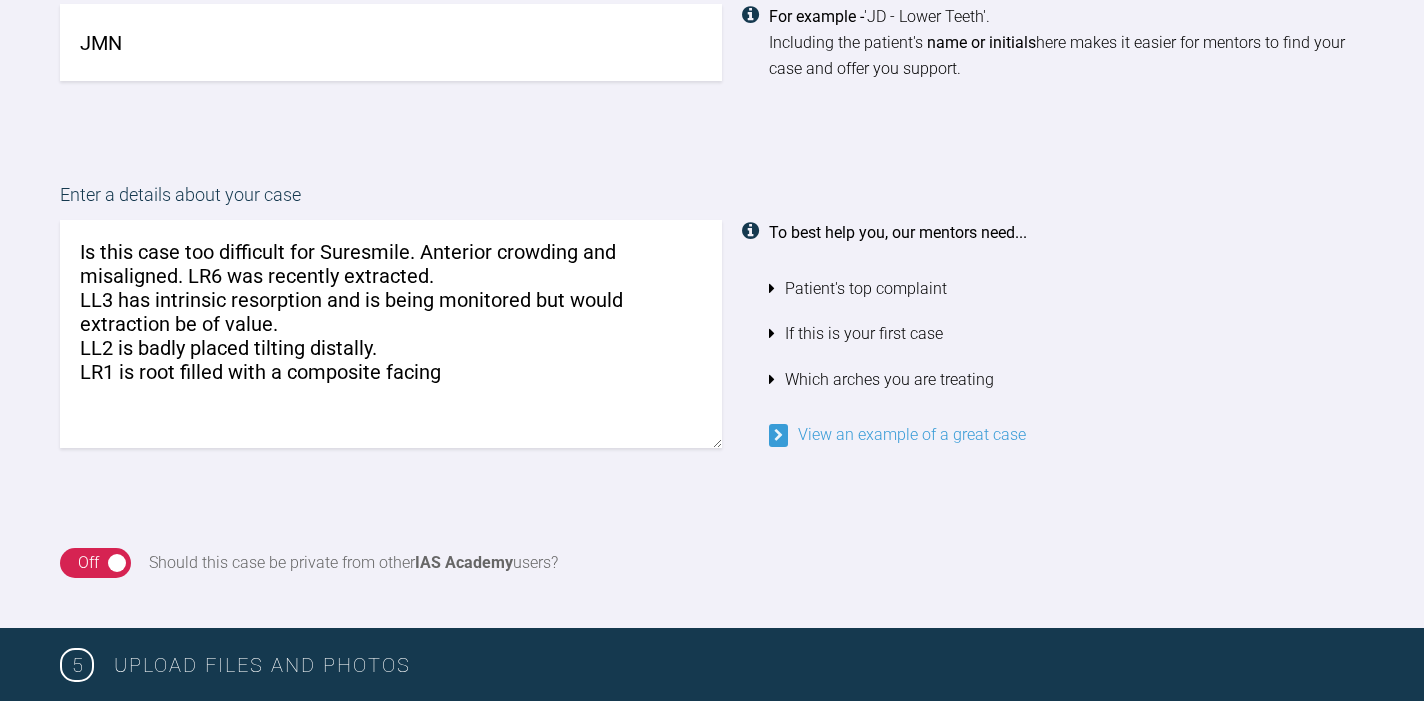 click on "Is this case too difficult for Suresmile. Anterior crowding and misaligned. LR6 was recently extracted.
LL3 has intrinsic resorption and is being monitored but would extraction be of value.
LL2 is badly placed tilting distally.
LR1 is root filled with a composite facing" at bounding box center (391, 334) 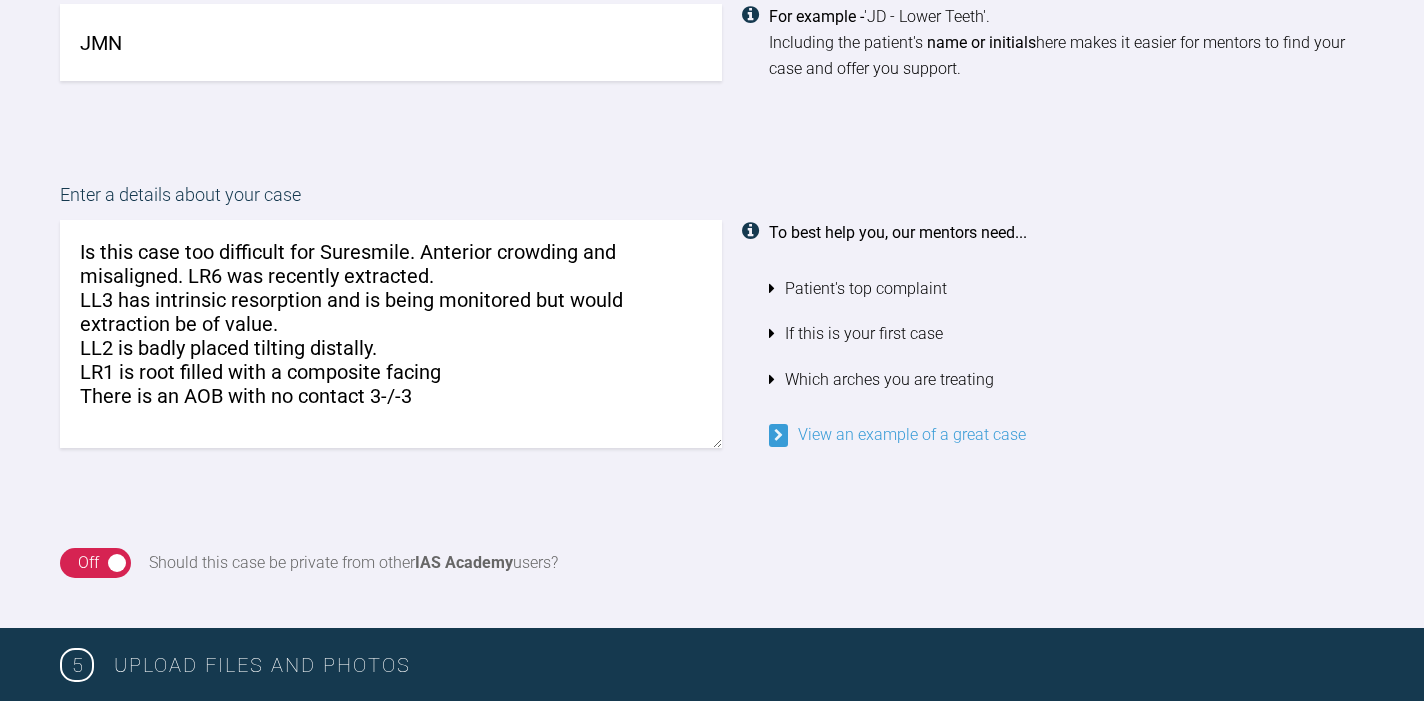 click on "Is this case too difficult for Suresmile. Anterior crowding and misaligned. LR6 was recently extracted.
LL3 has intrinsic resorption and is being monitored but would extraction be of value.
LL2 is badly placed tilting distally.
LR1 is root filled with a composite facing
There is an AOB with no contact 3-/-3" at bounding box center [391, 334] 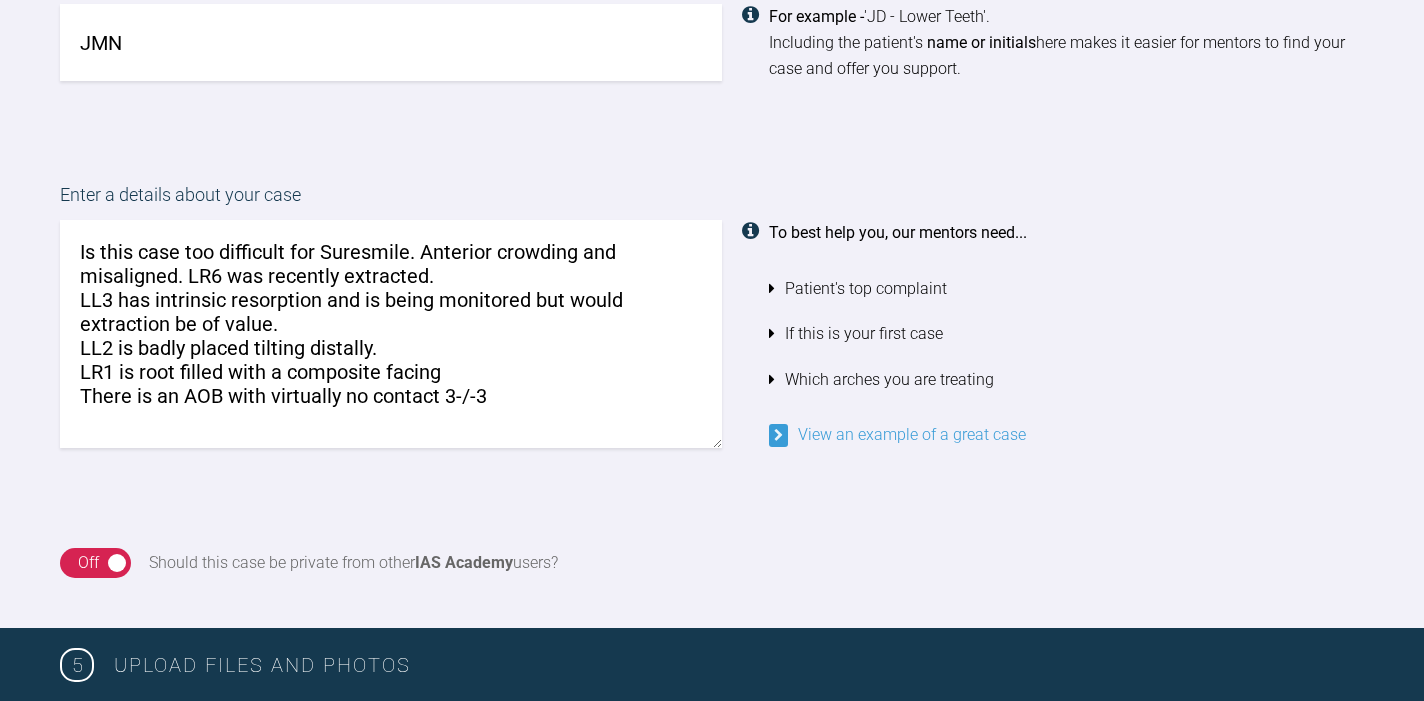 click on "Is this case too difficult for Suresmile. Anterior crowding and misaligned. LR6 was recently extracted.
LL3 has intrinsic resorption and is being monitored but would extraction be of value.
LL2 is badly placed tilting distally.
LR1 is root filled with a composite facing
There is an AOB with virtually no contact 3-/-3" at bounding box center (391, 334) 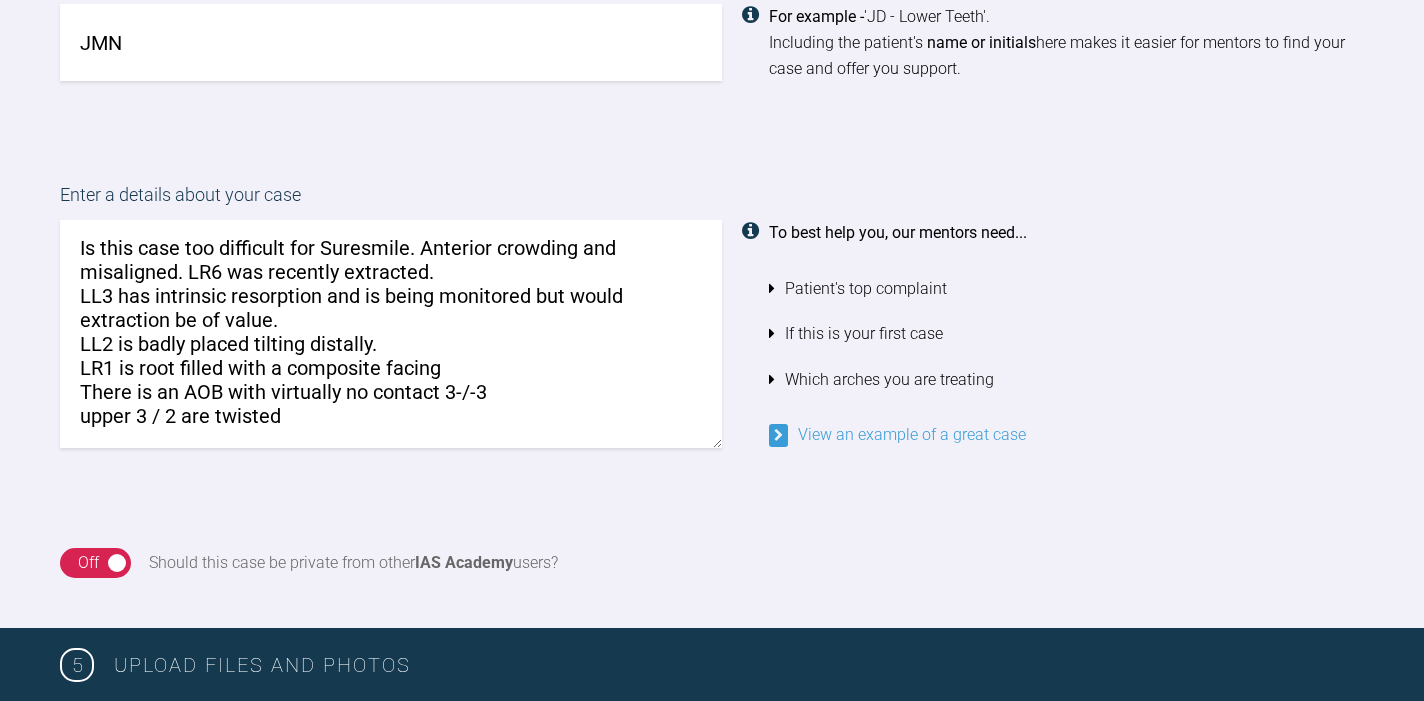 scroll, scrollTop: 7, scrollLeft: 0, axis: vertical 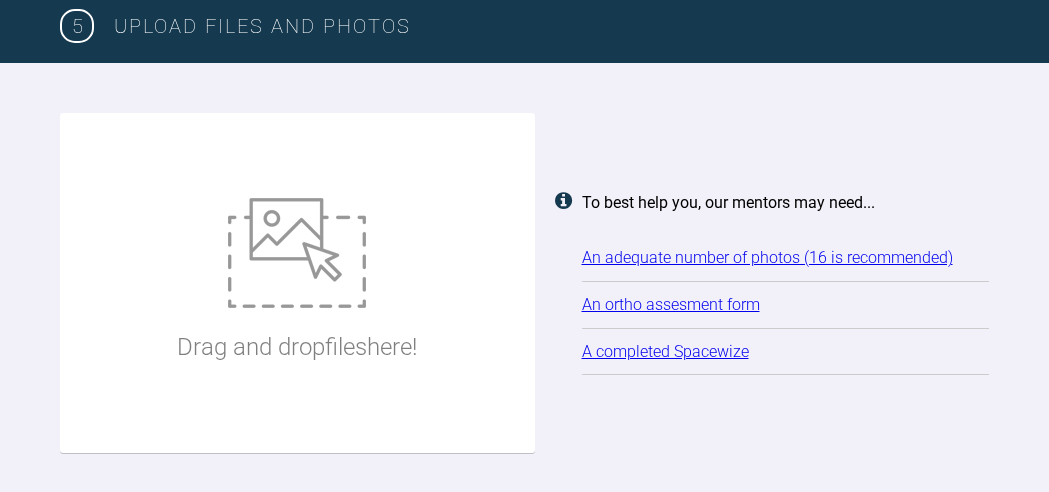 click at bounding box center [297, 253] 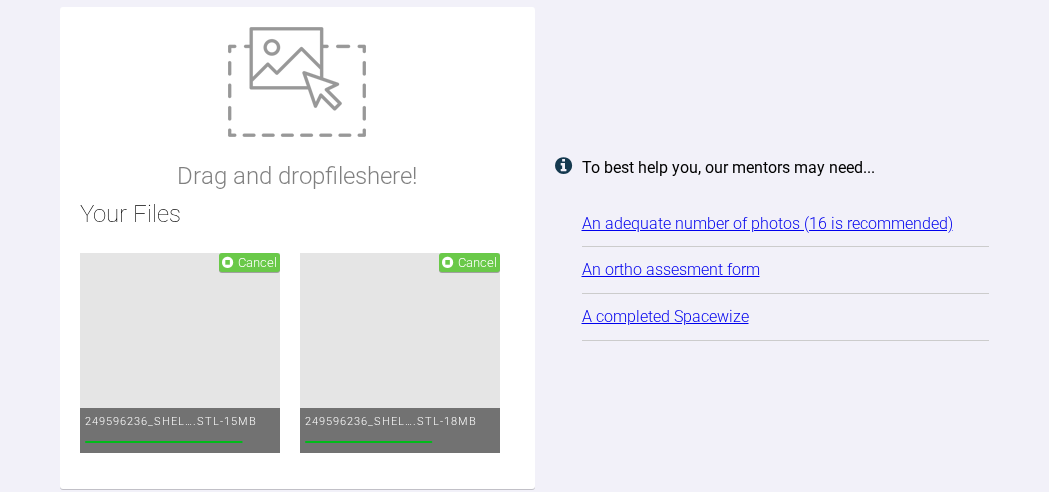 scroll, scrollTop: 2283, scrollLeft: 0, axis: vertical 